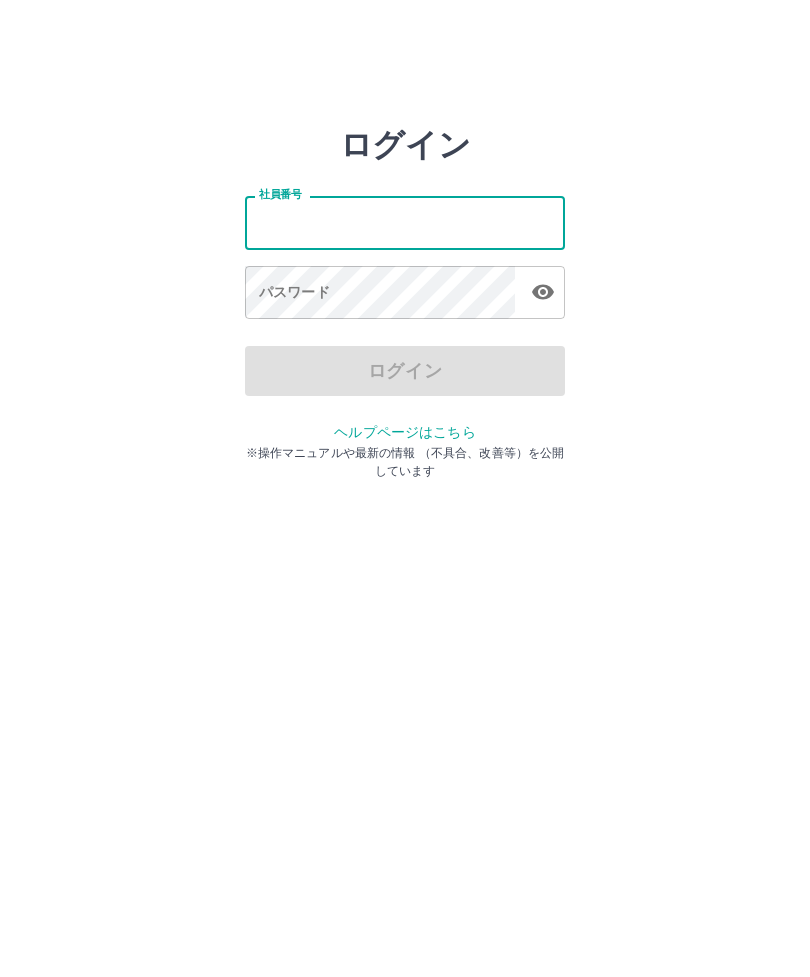 scroll, scrollTop: 0, scrollLeft: 0, axis: both 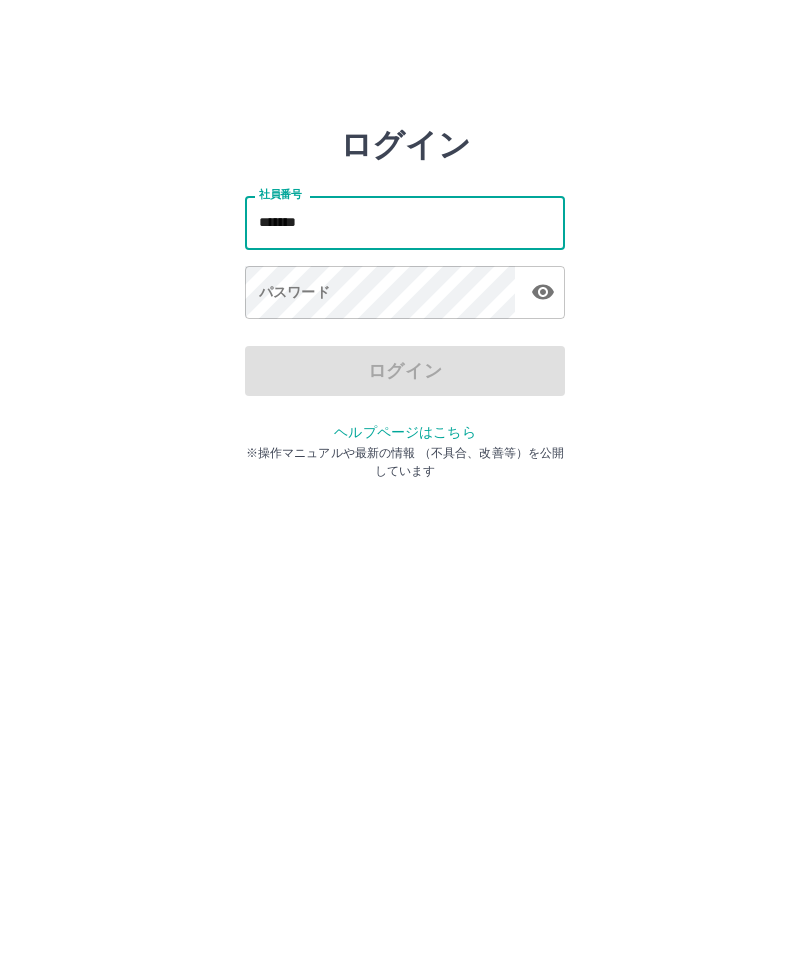 type on "*******" 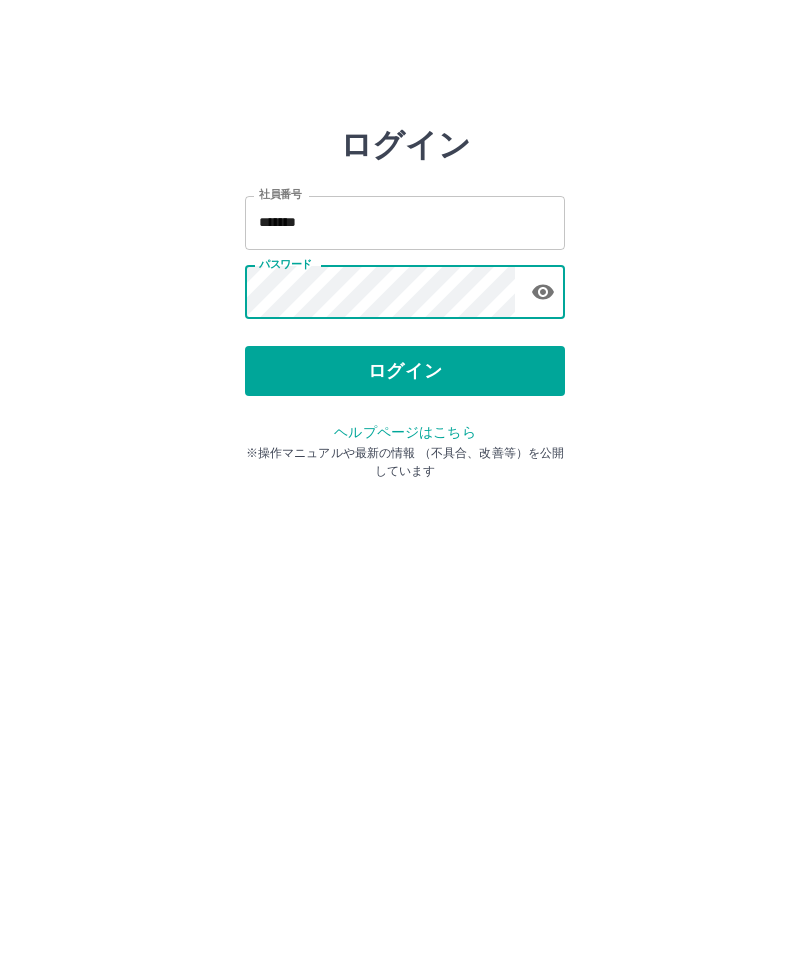 click on "ログイン" at bounding box center [405, 371] 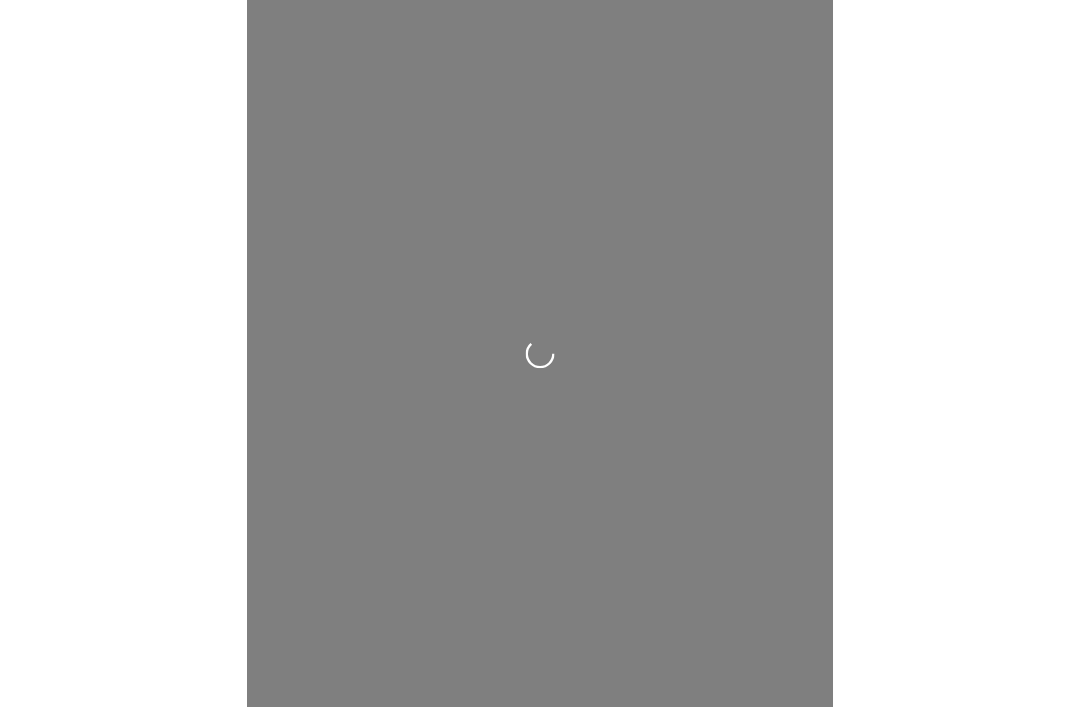scroll, scrollTop: 0, scrollLeft: 0, axis: both 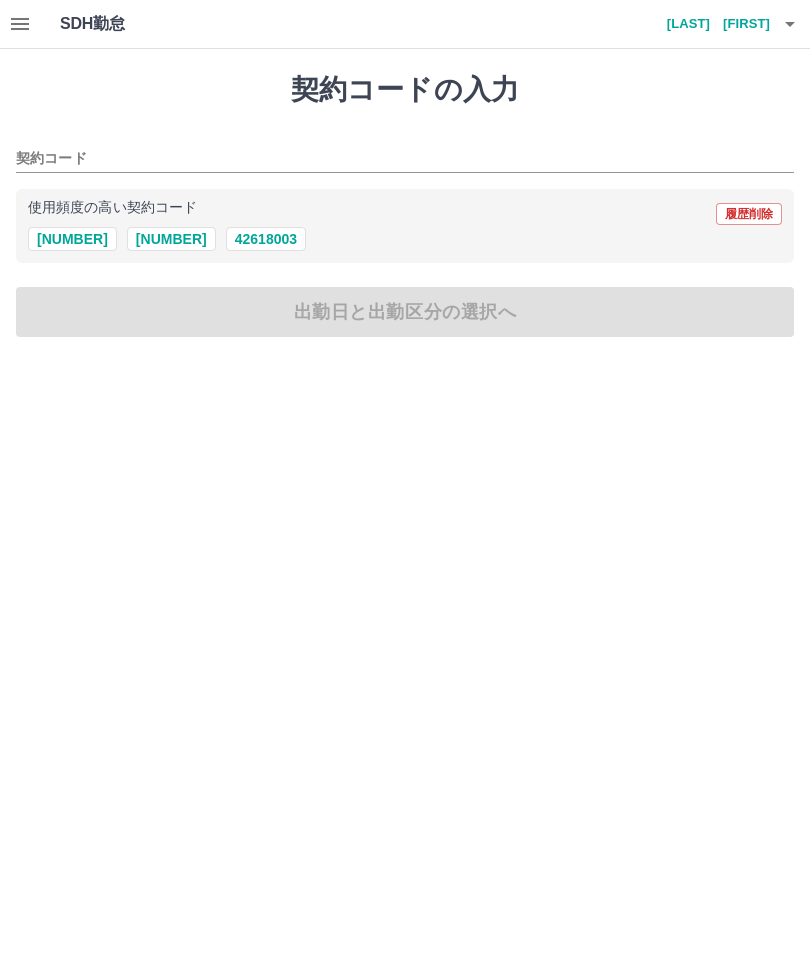 click on "契約コードの入力 契約コード 使用頻度の高い契約コード 履歴削除 [NUMBER] [NUMBER] [NUMBER] 出勤日と出勤区分の選択へ" at bounding box center [405, 205] 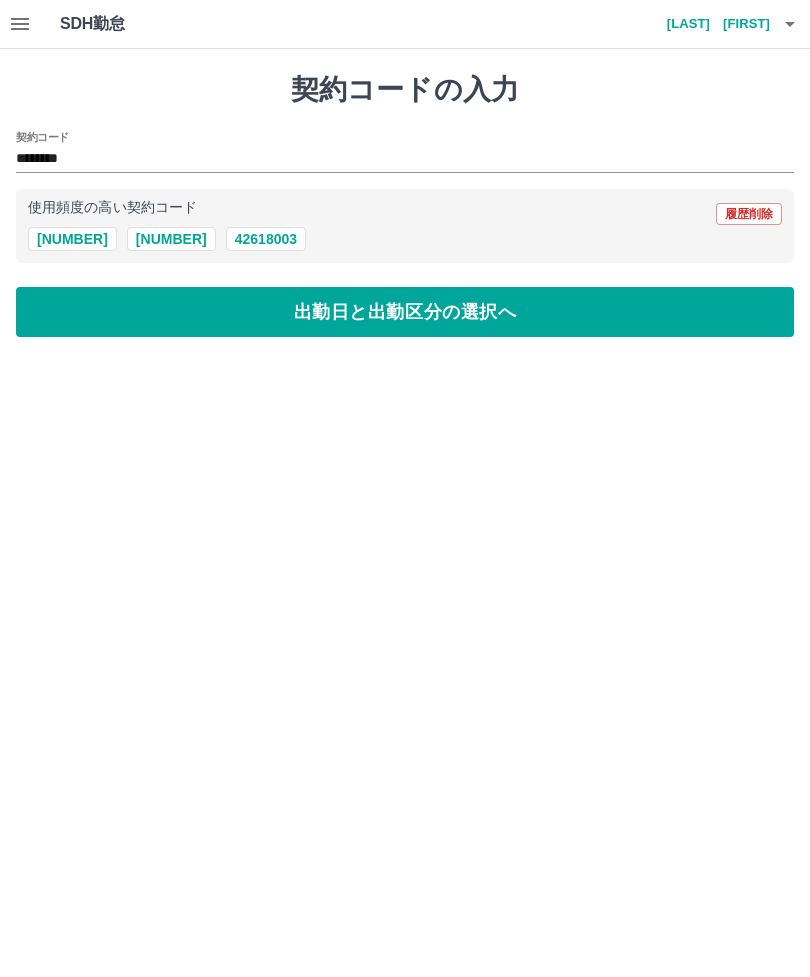 click on "出勤日と出勤区分の選択へ" at bounding box center (405, 312) 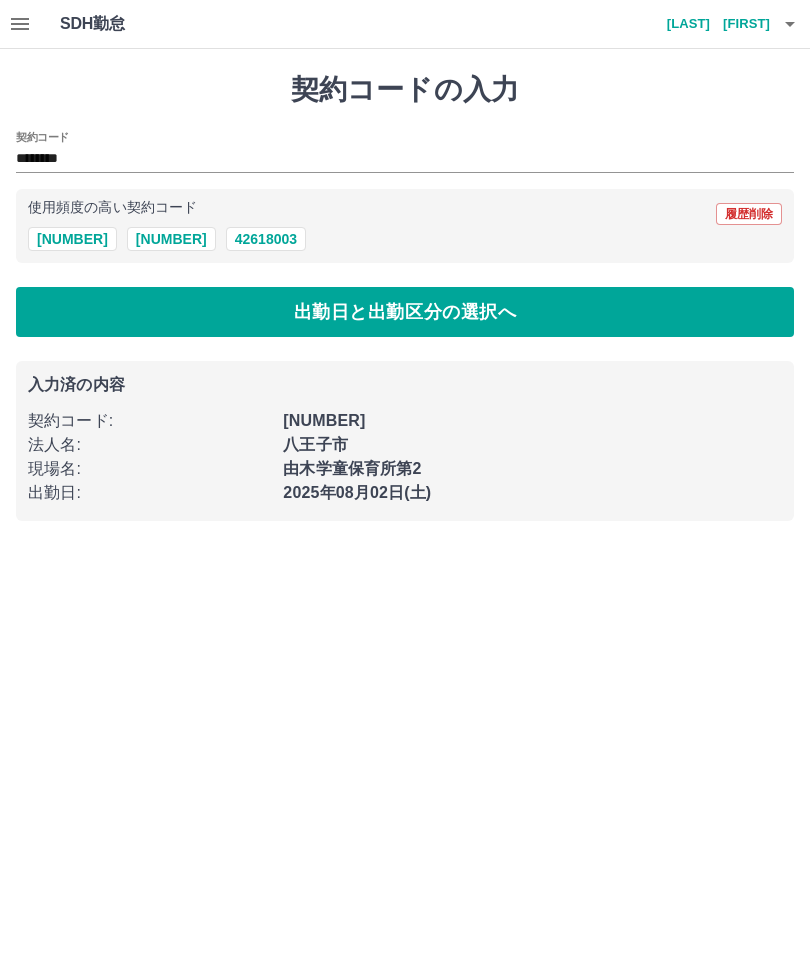 click on "[NUMBER]" at bounding box center [171, 239] 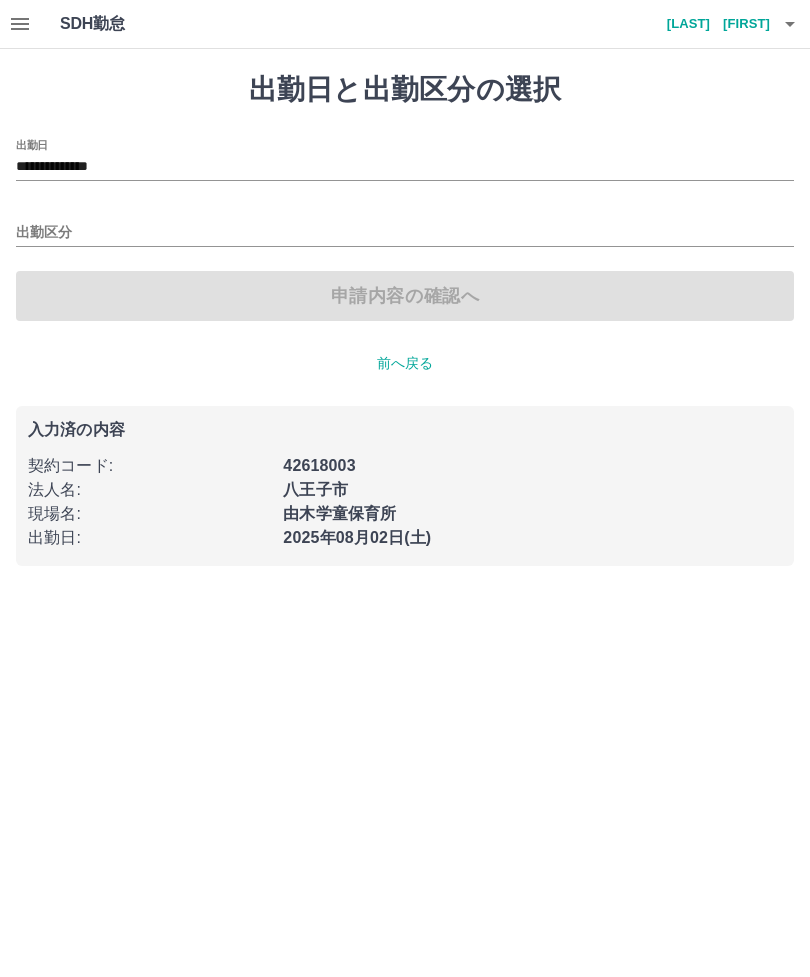 click on "出勤区分" at bounding box center [405, 233] 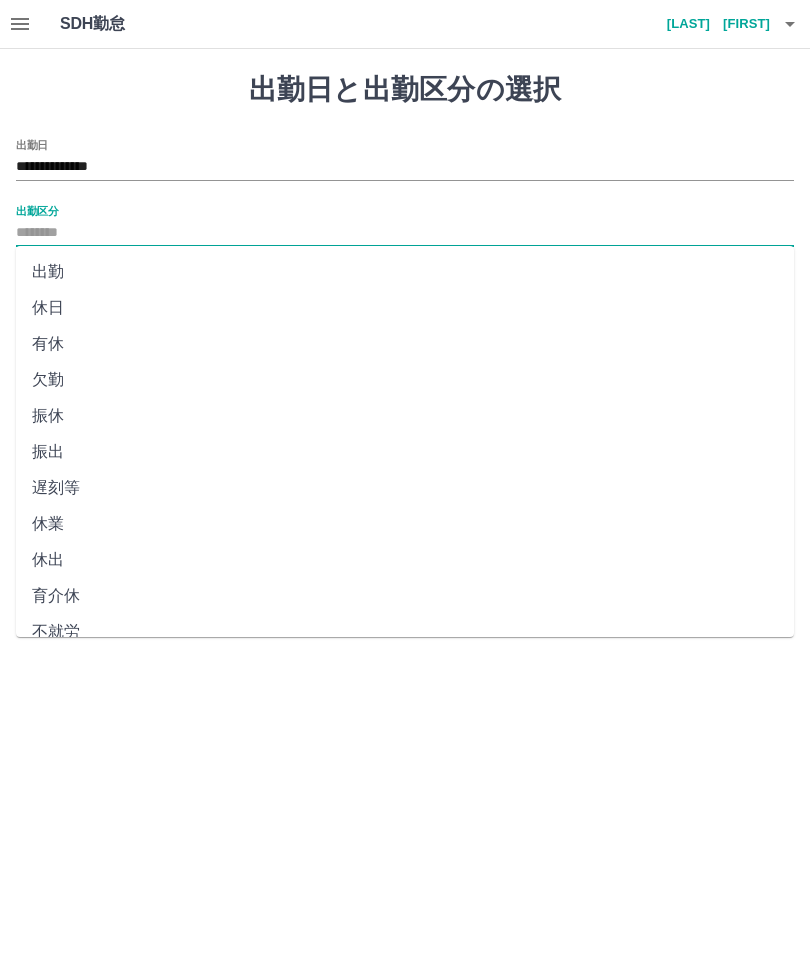 click on "出勤" at bounding box center [405, 272] 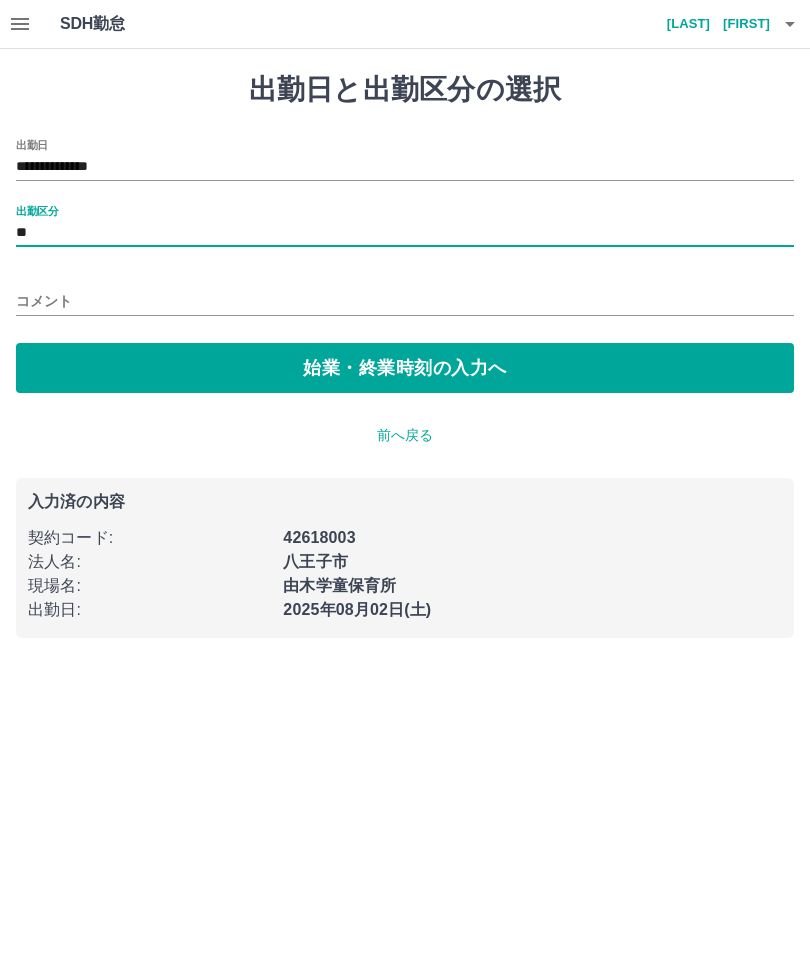 click on "始業・終業時刻の入力へ" at bounding box center [405, 368] 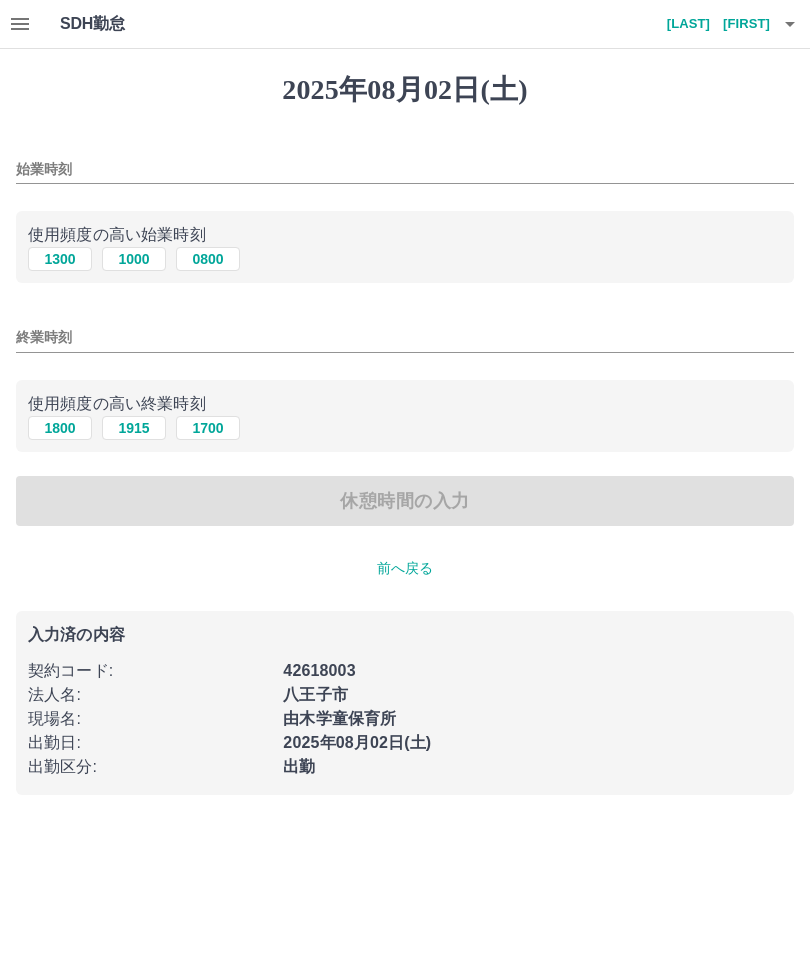 click on "0800" at bounding box center [208, 259] 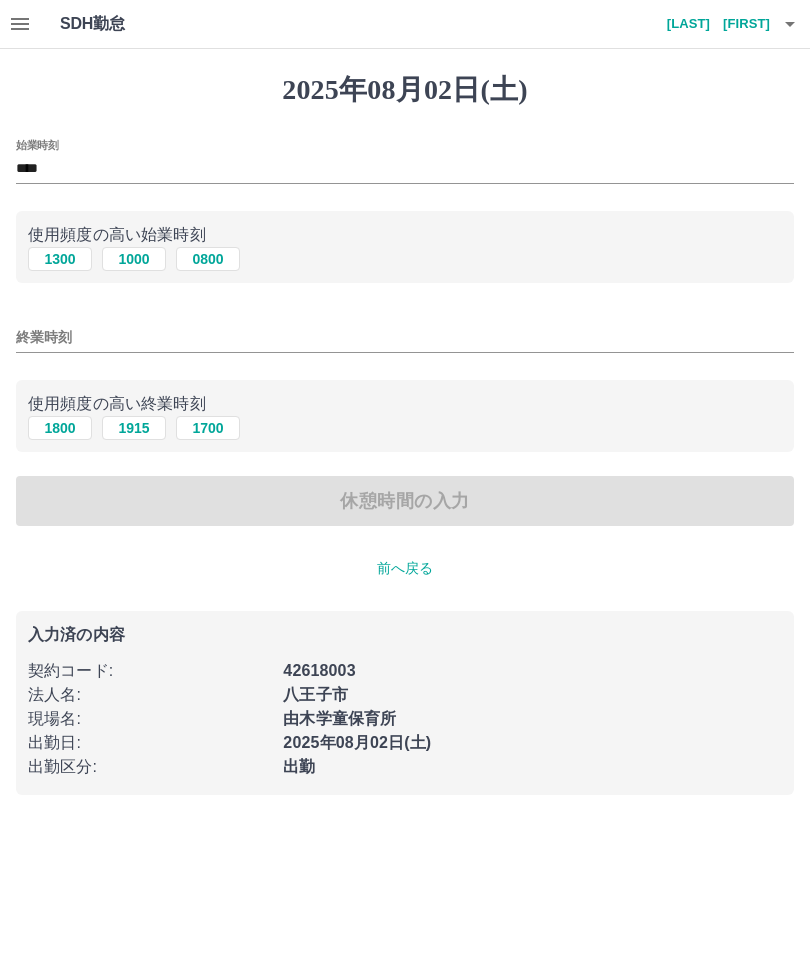 click on "1700" at bounding box center [208, 428] 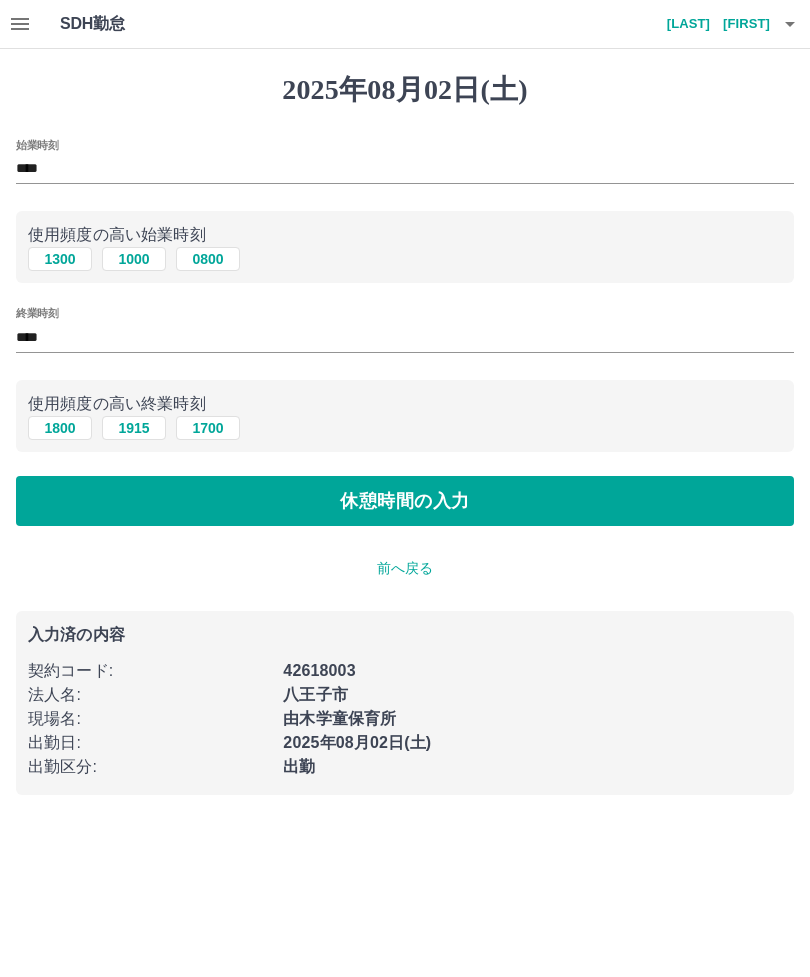 click on "休憩時間の入力" at bounding box center [405, 501] 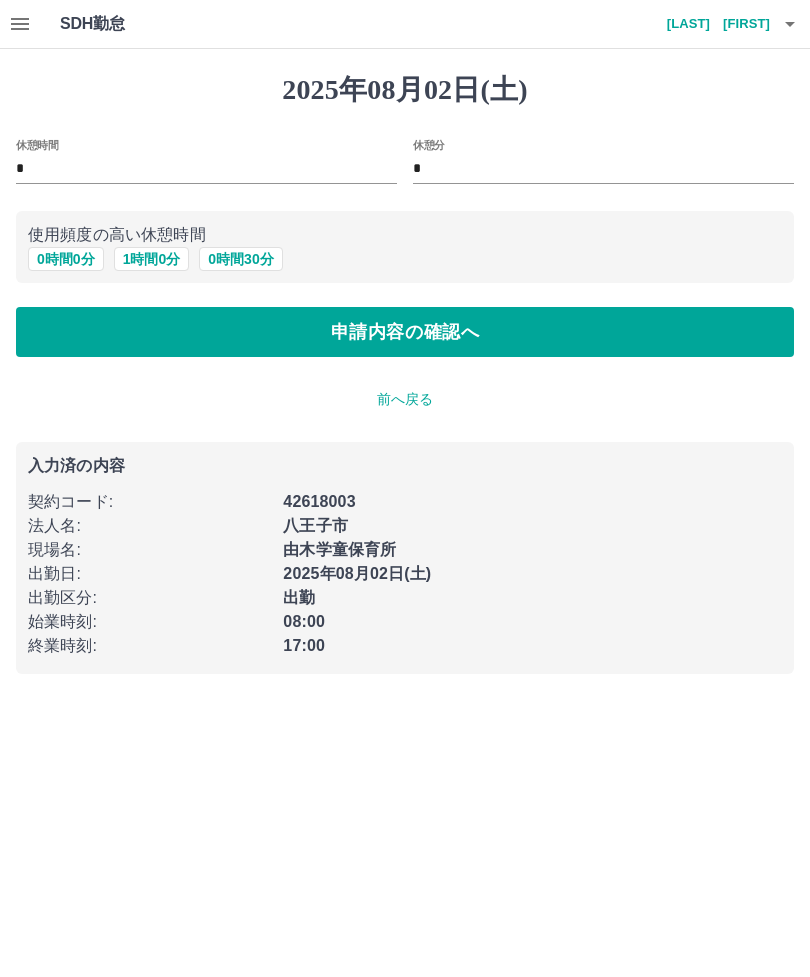 click on "1 時間 0 分" at bounding box center (152, 259) 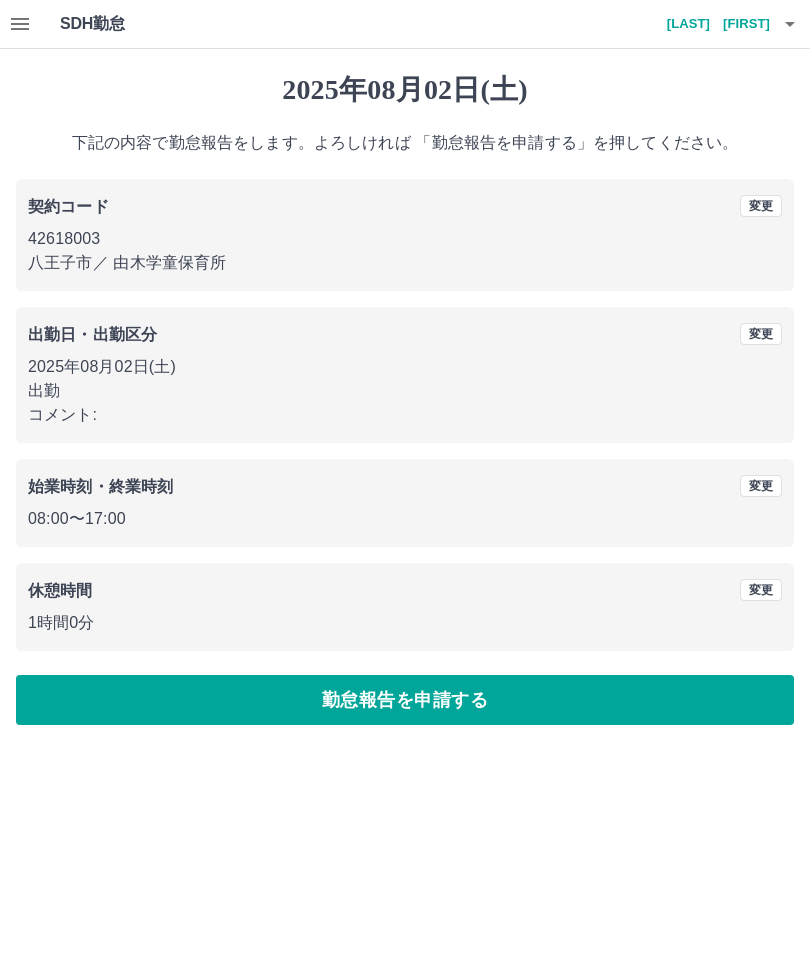click on "勤怠報告を申請する" at bounding box center [405, 700] 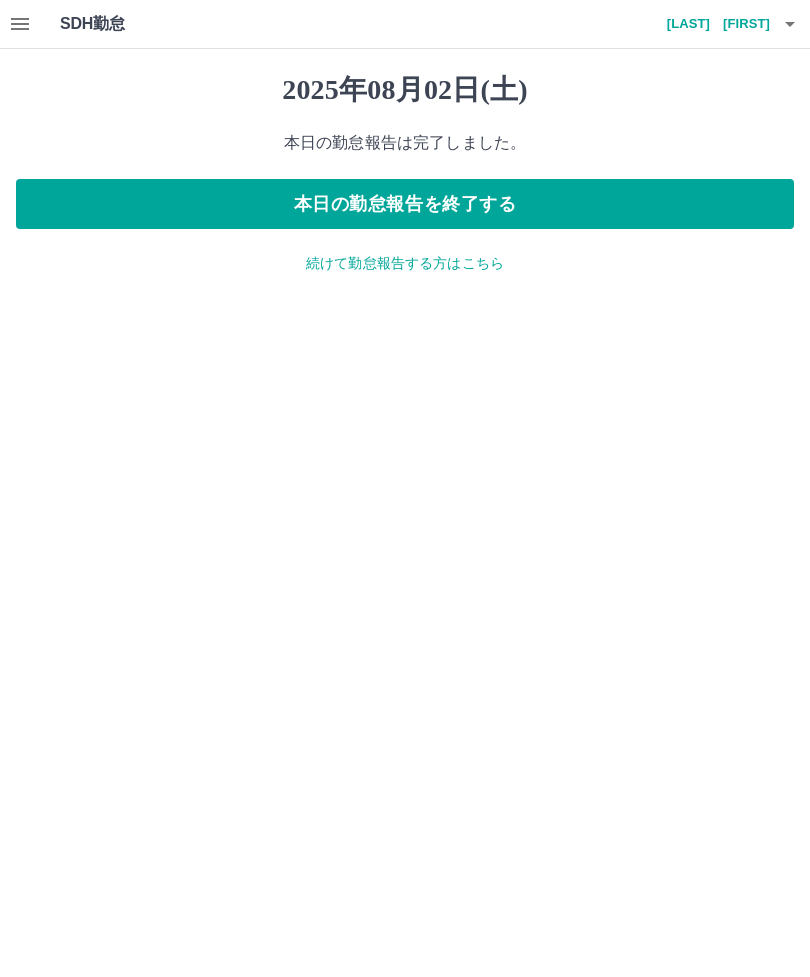 click on "本日の勤怠報告を終了する" at bounding box center [405, 204] 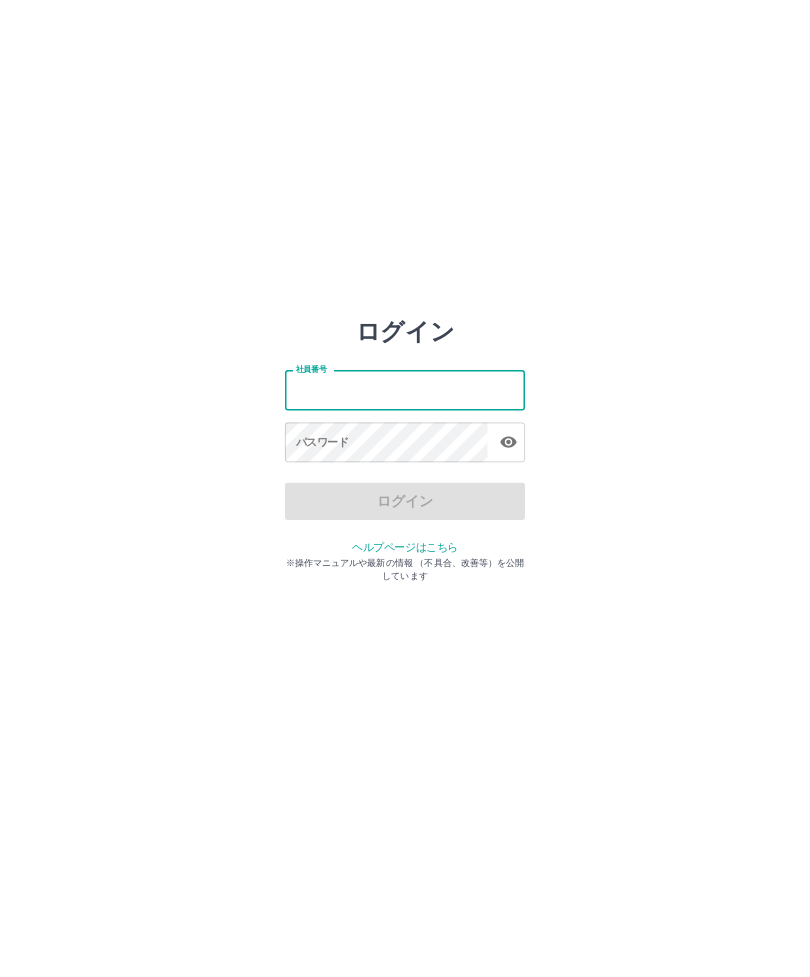 scroll, scrollTop: 0, scrollLeft: 0, axis: both 